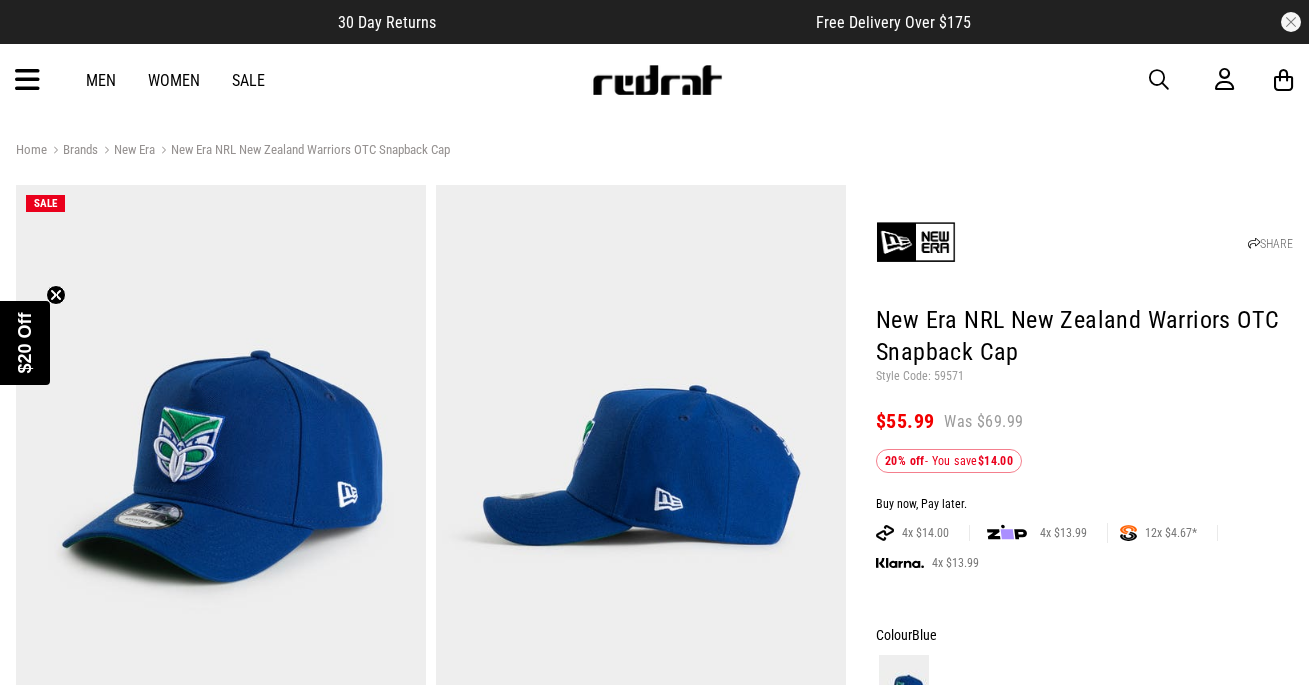 scroll, scrollTop: 720, scrollLeft: 0, axis: vertical 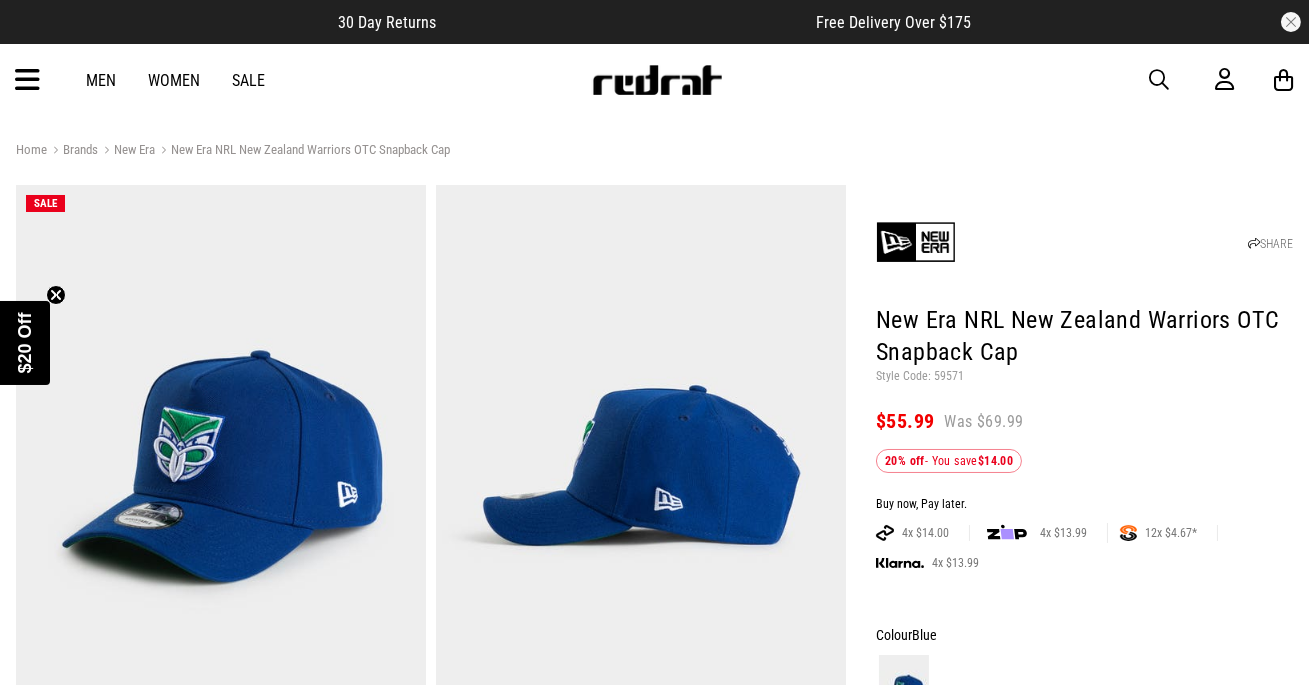 click on "New Era NRL New Zealand Warriors OTC Snapback Cap" at bounding box center (302, 151) 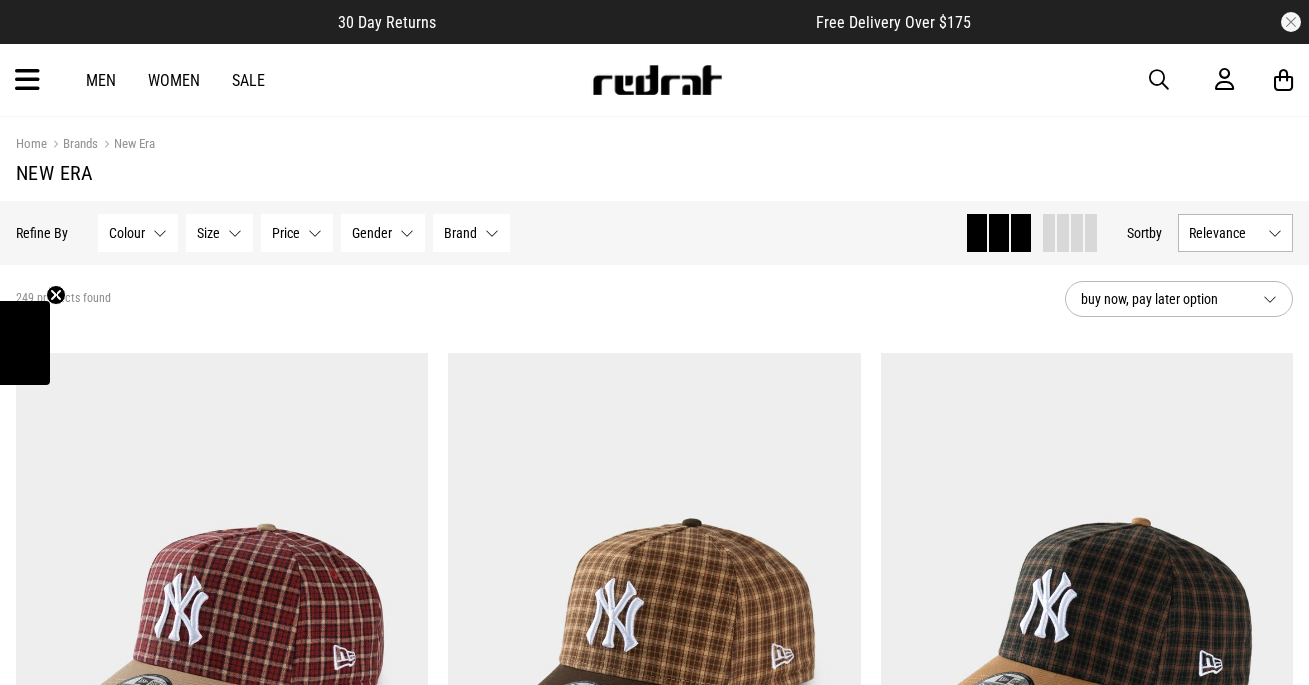 scroll, scrollTop: 397, scrollLeft: 0, axis: vertical 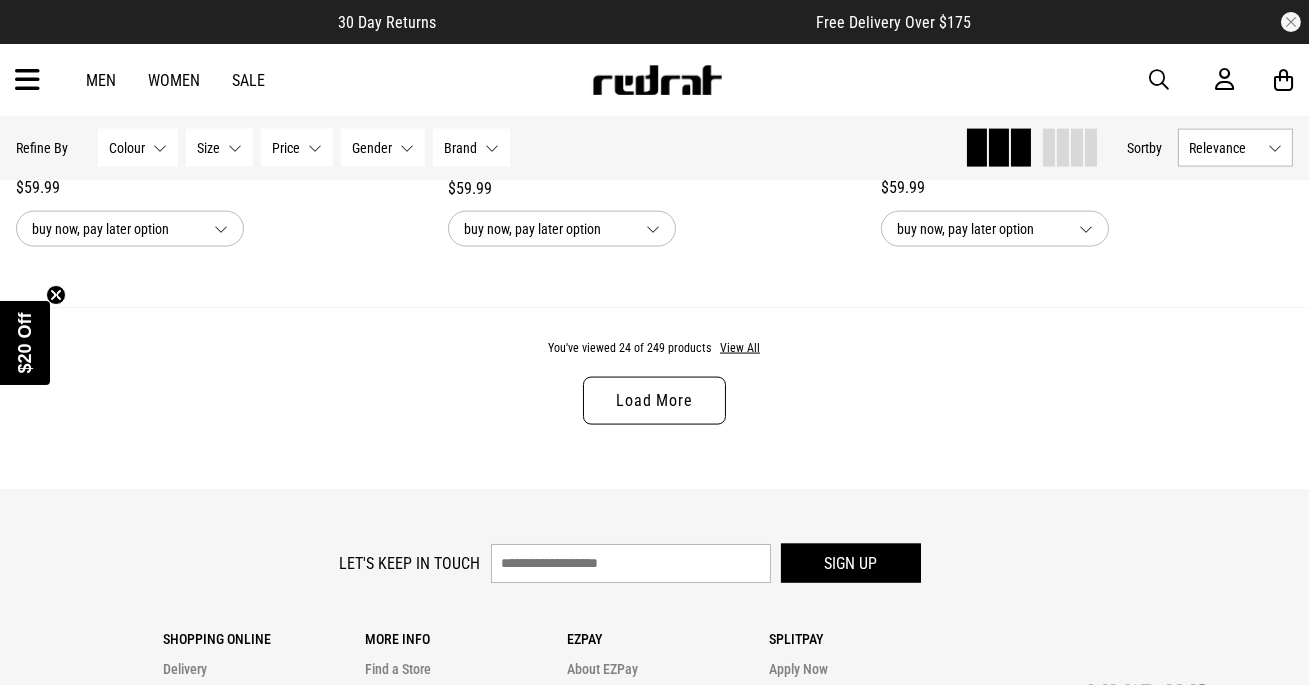 click on "Load More" at bounding box center [654, 401] 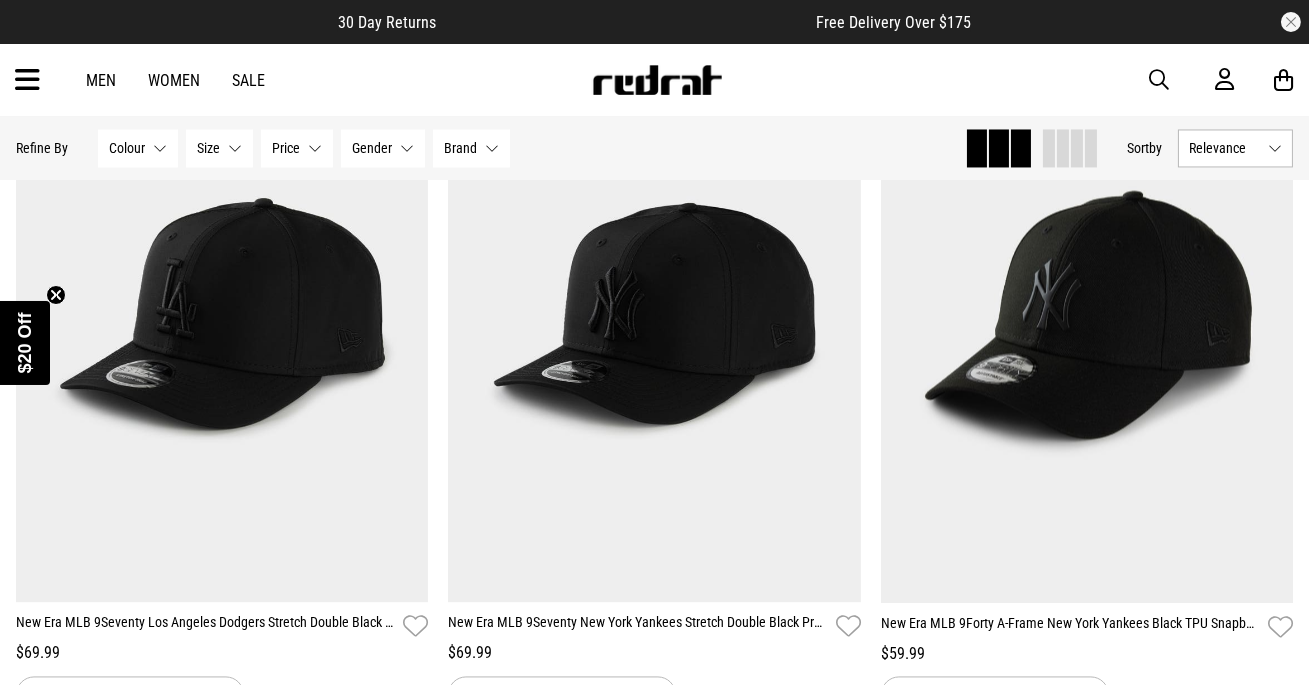 scroll, scrollTop: 8130, scrollLeft: 0, axis: vertical 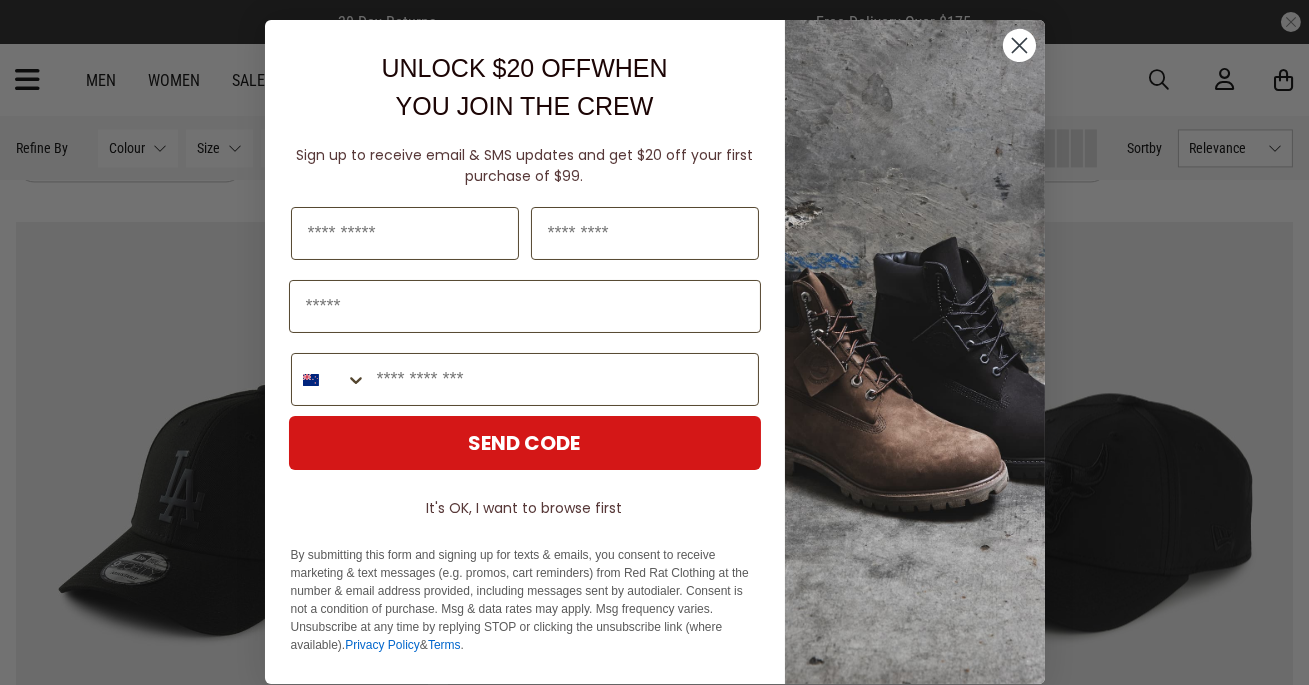 click 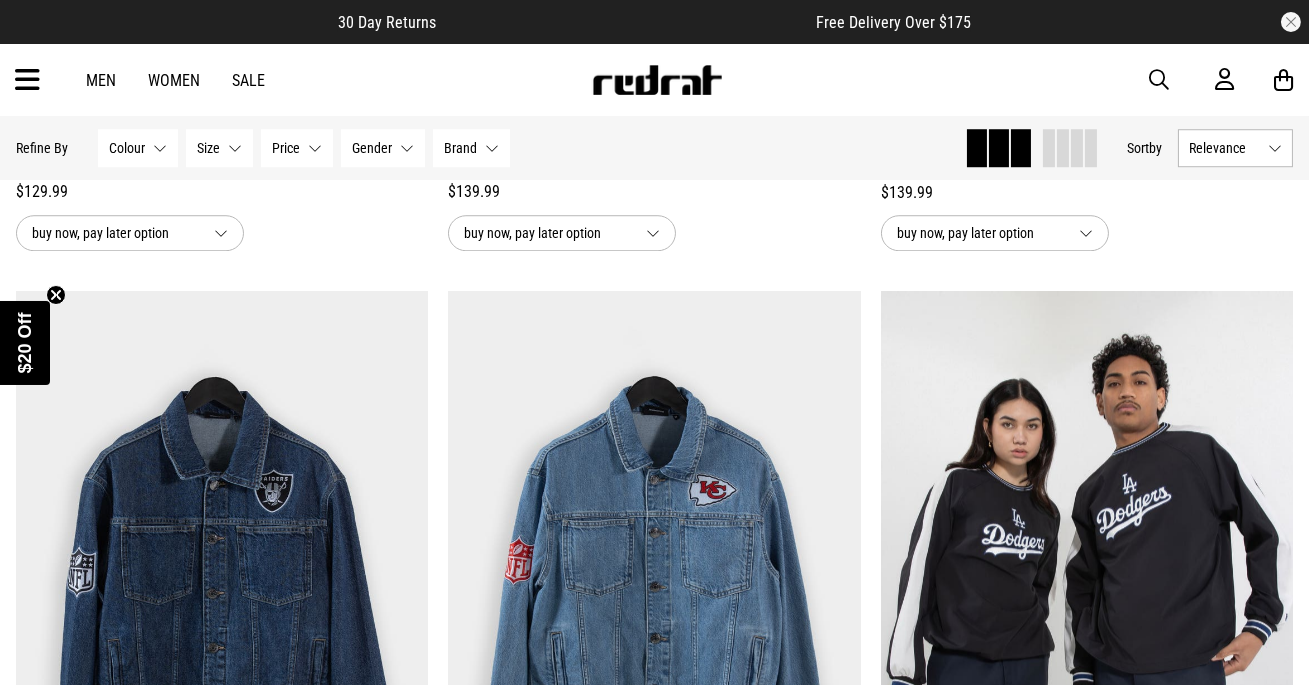 scroll, scrollTop: 10370, scrollLeft: 0, axis: vertical 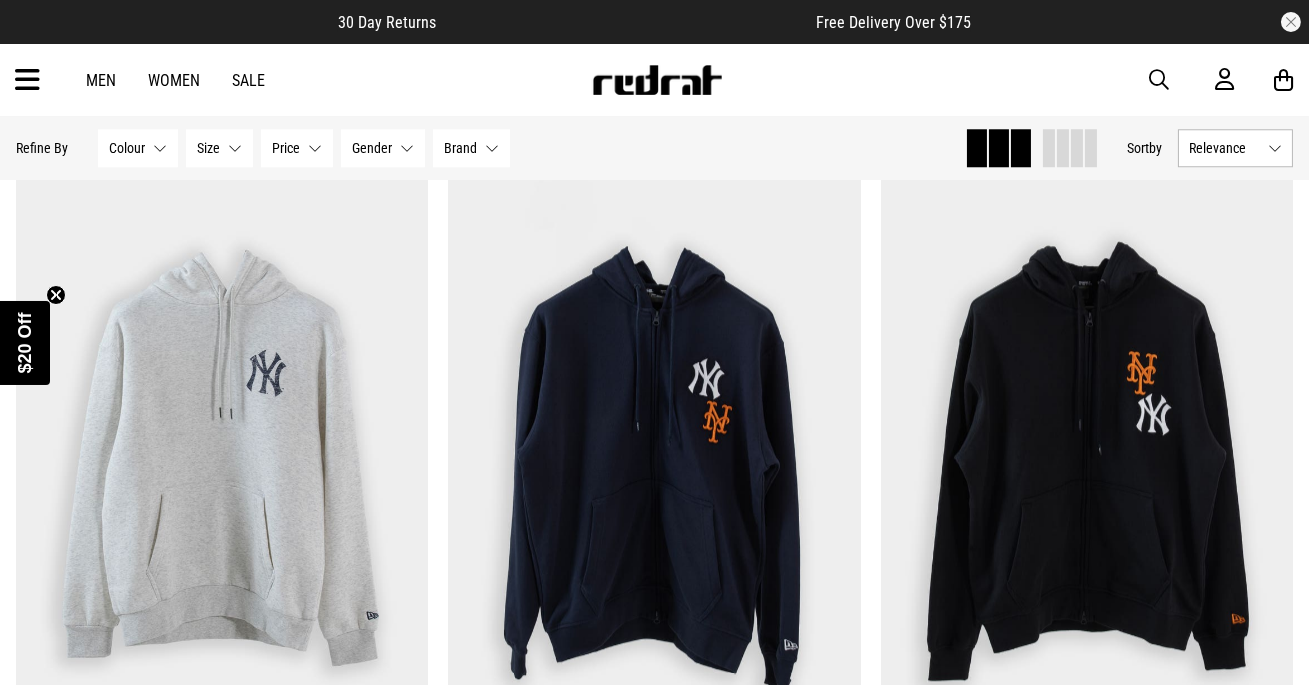 click on "Men" at bounding box center [101, 80] 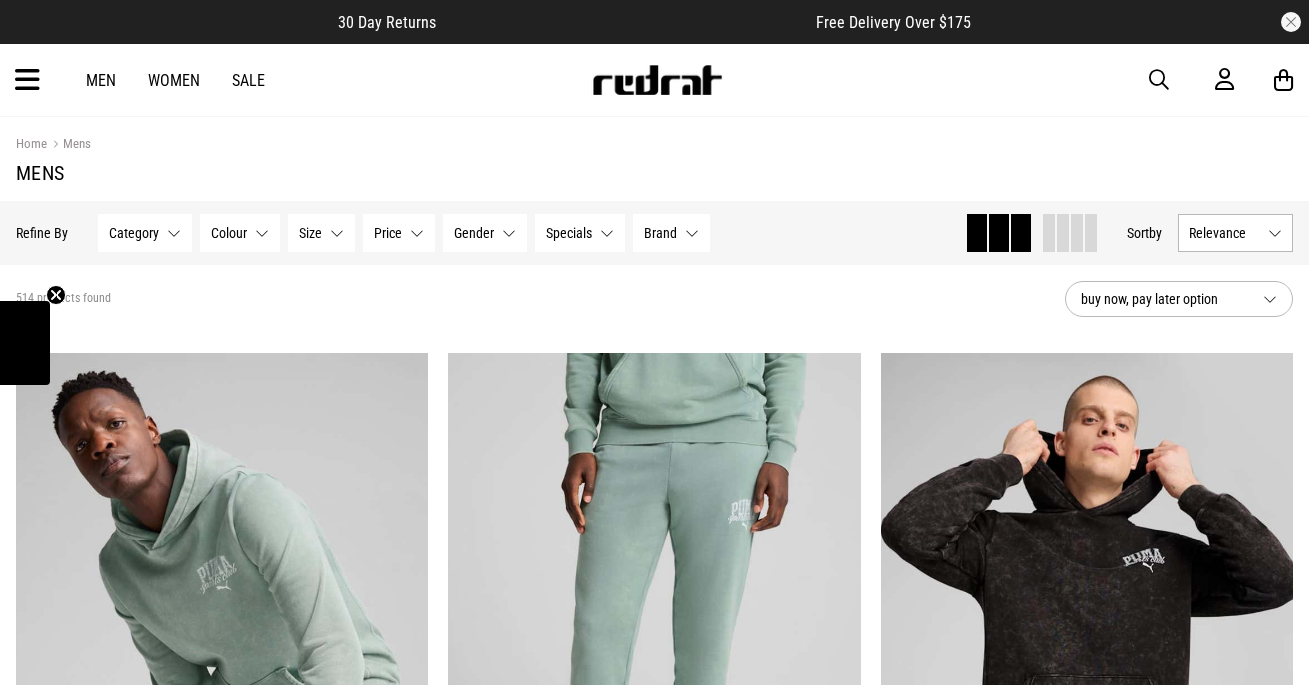 scroll, scrollTop: 0, scrollLeft: 0, axis: both 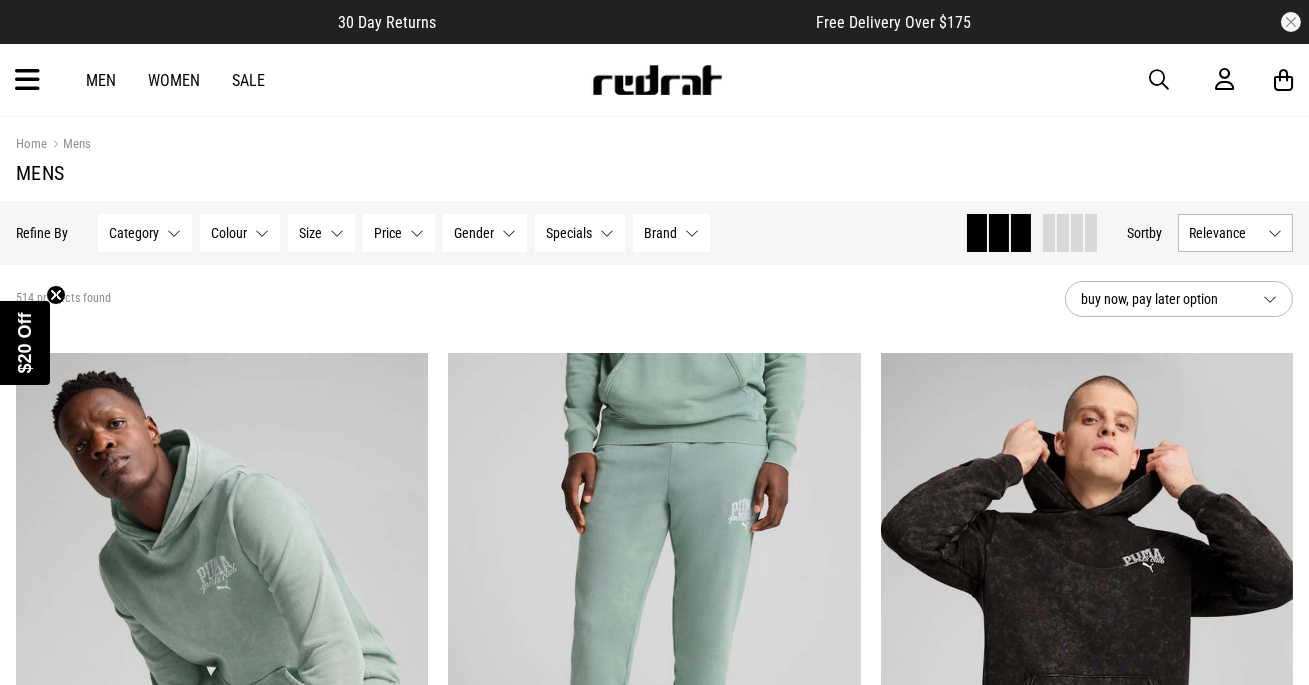 click on "Brand  None selected" at bounding box center (671, 233) 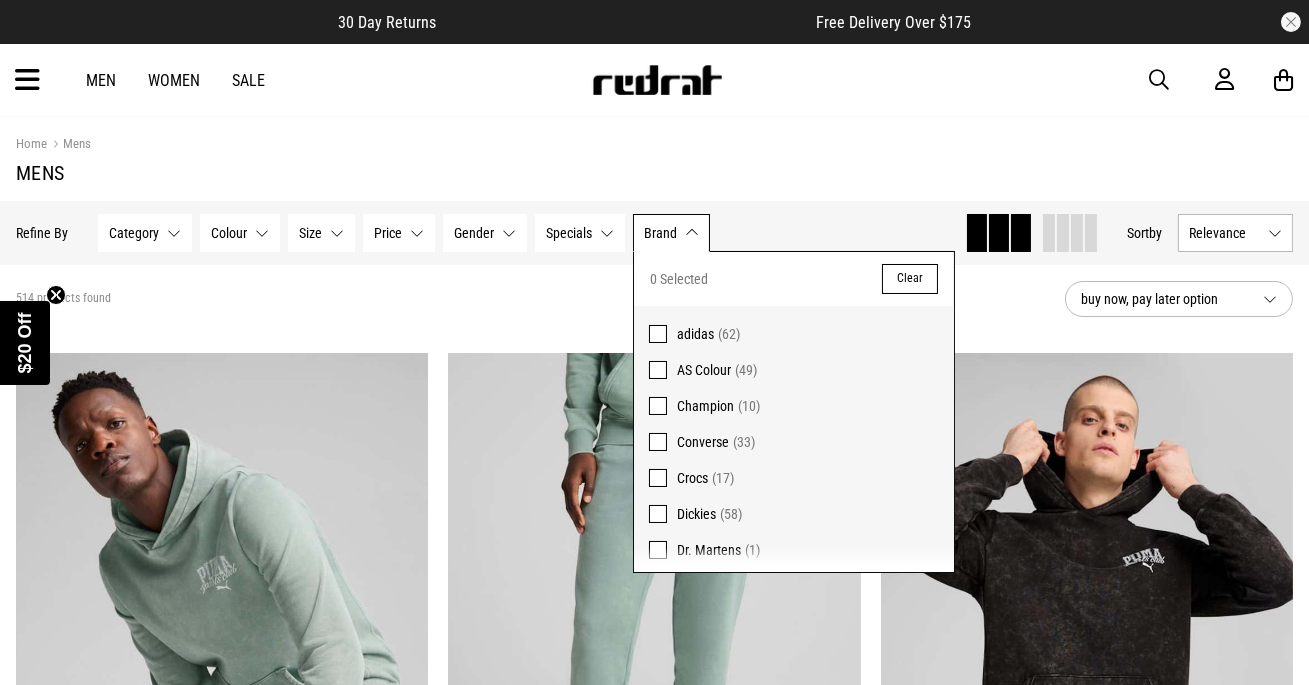 click on "Brand  None selected" at bounding box center (671, 233) 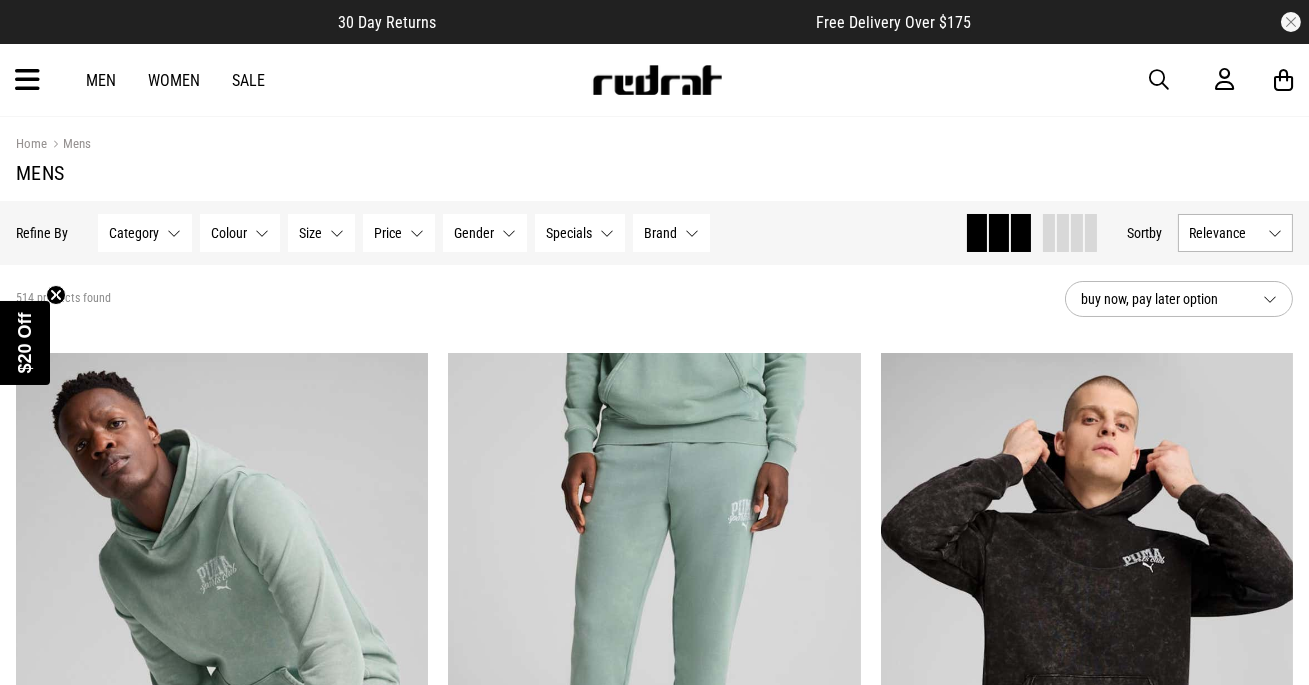 click at bounding box center (27, 80) 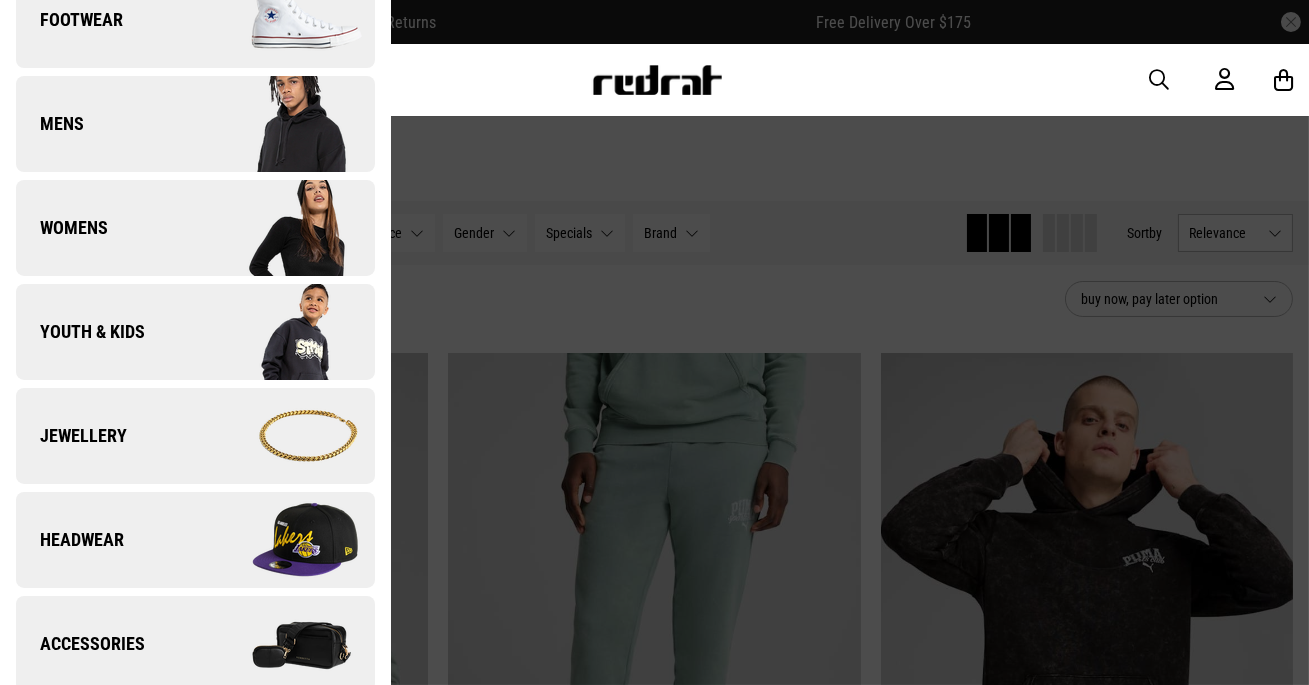 scroll, scrollTop: 306, scrollLeft: 0, axis: vertical 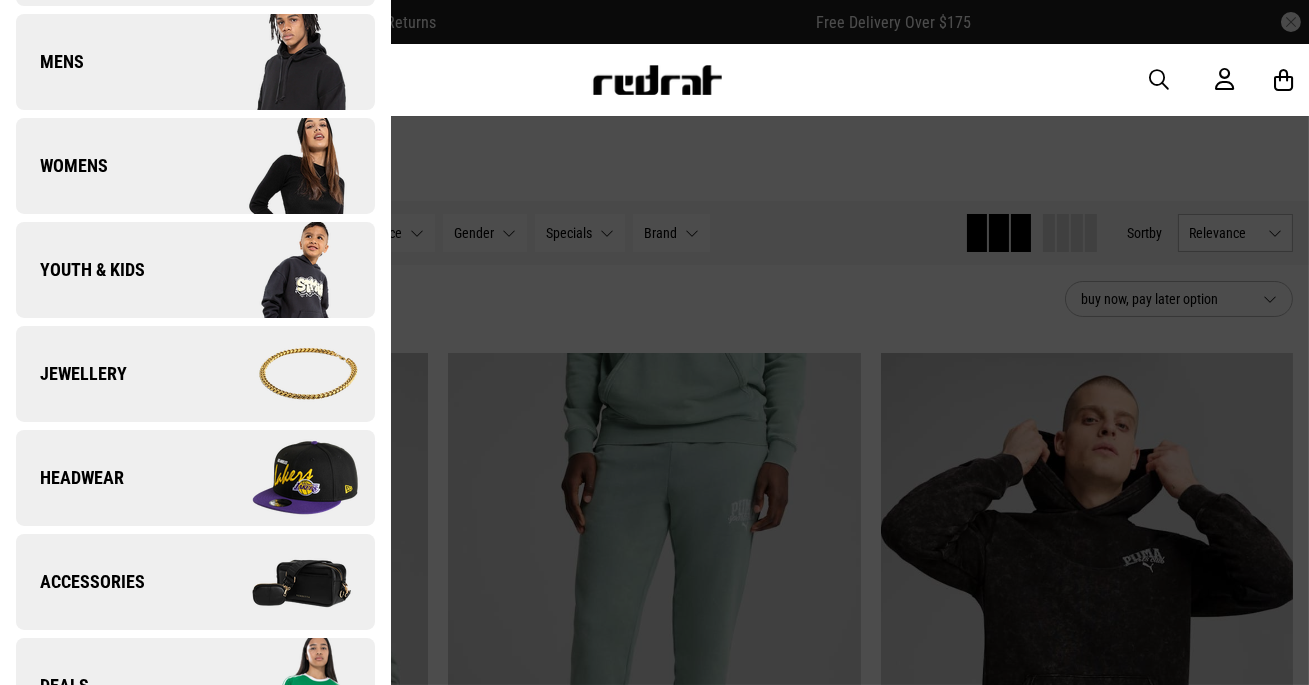click on "Headwear" at bounding box center [195, 478] 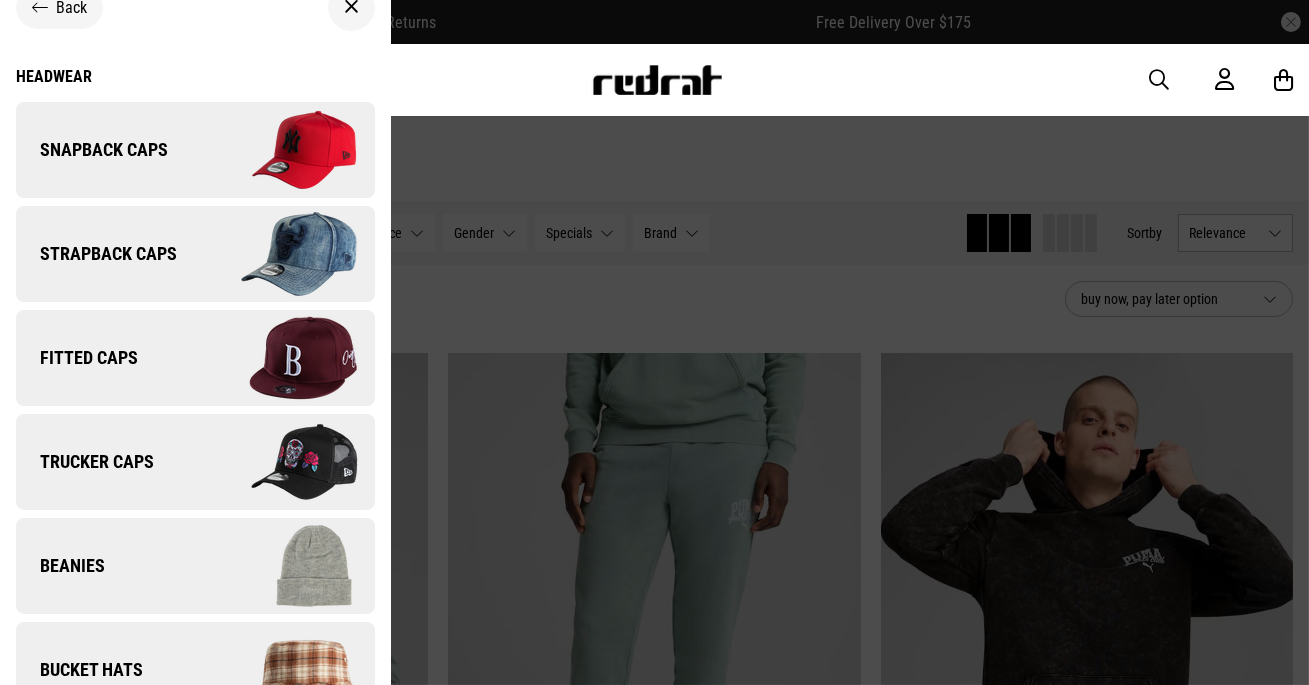 scroll, scrollTop: 36, scrollLeft: 0, axis: vertical 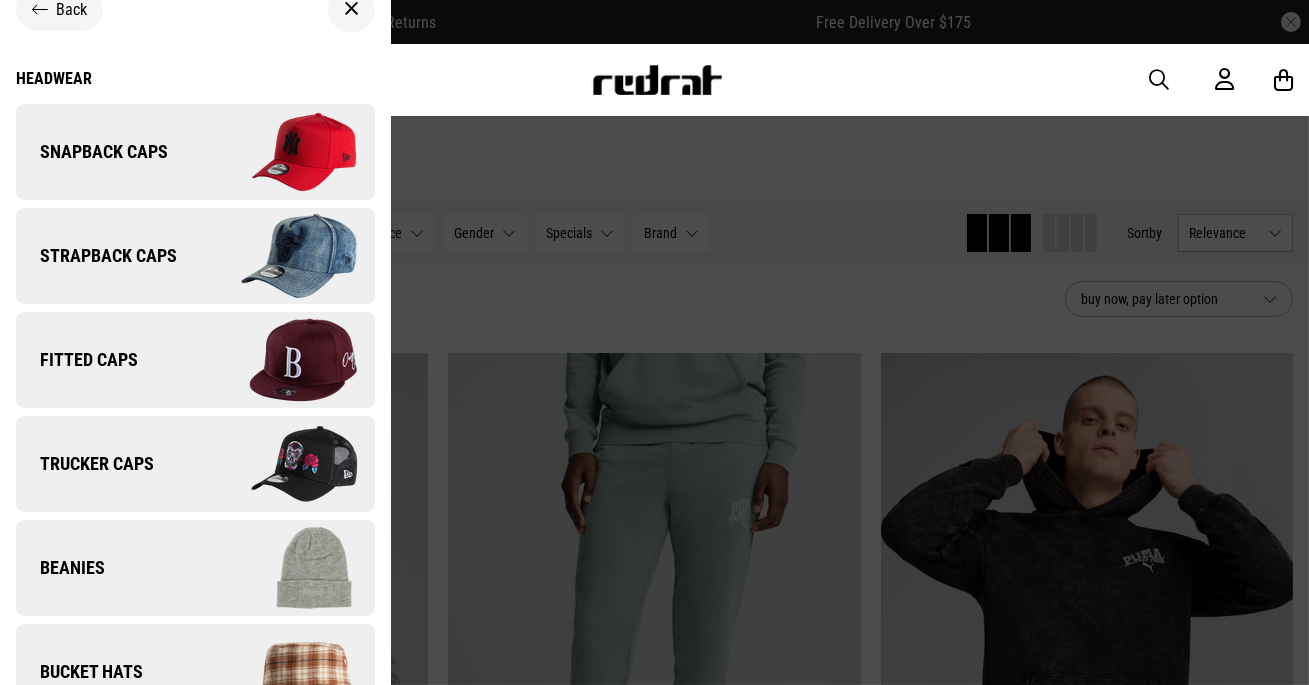 click on "Snapback Caps" at bounding box center (195, 152) 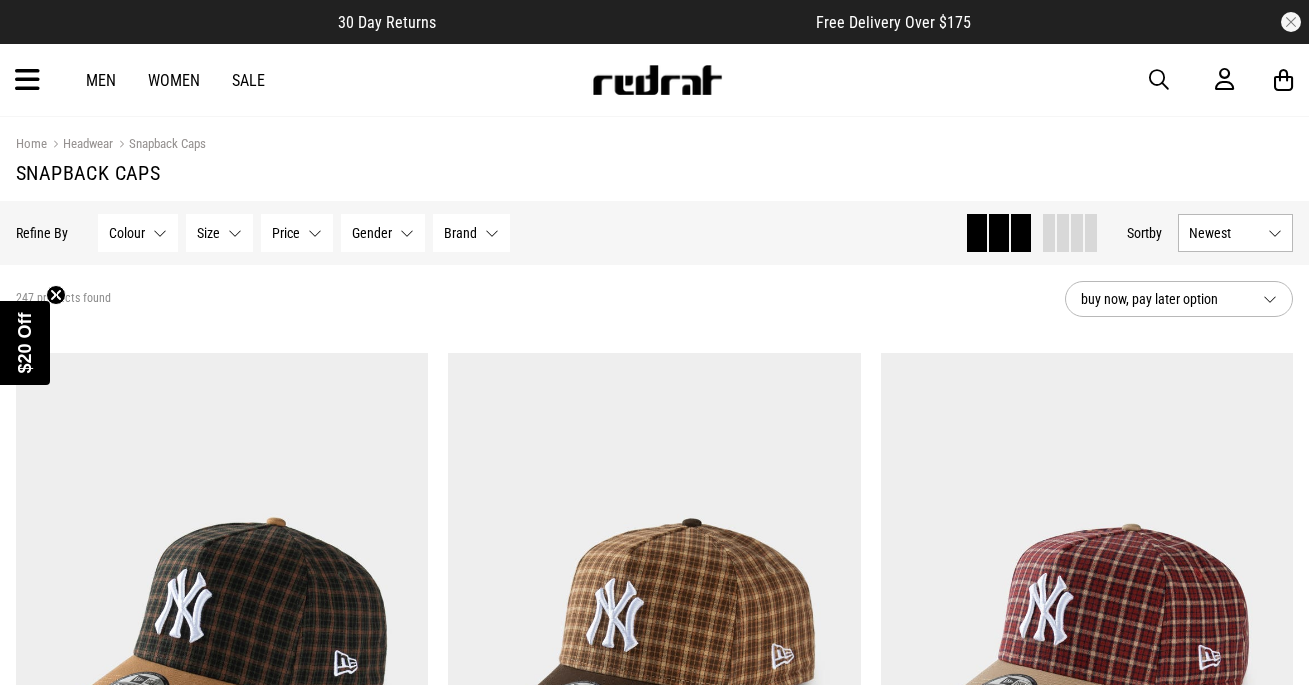 scroll, scrollTop: 0, scrollLeft: 0, axis: both 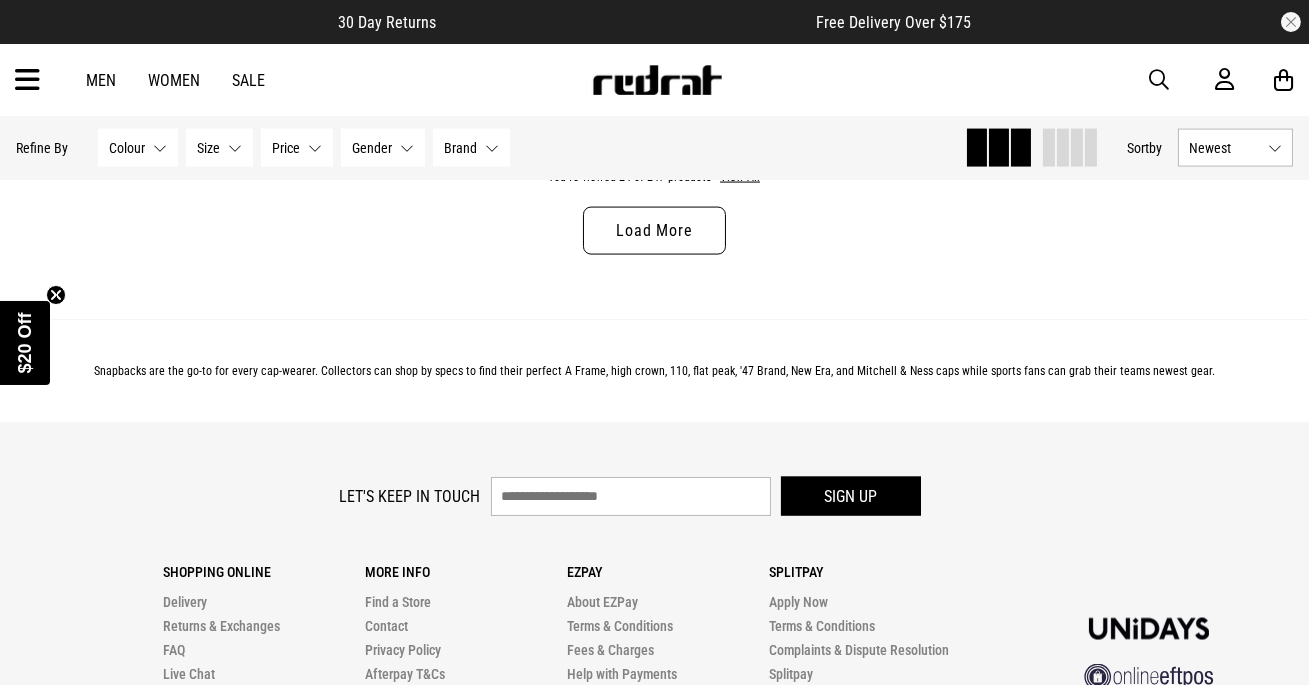 click on "Load More" at bounding box center [654, 231] 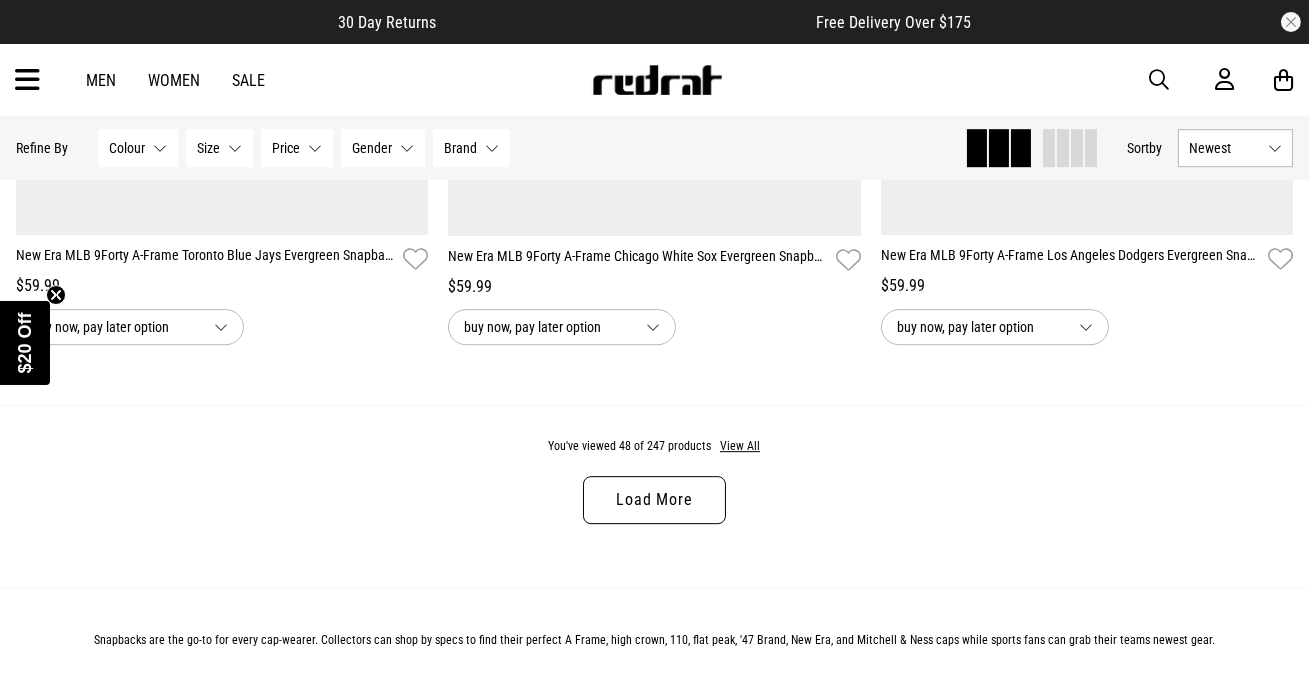 scroll, scrollTop: 11851, scrollLeft: 0, axis: vertical 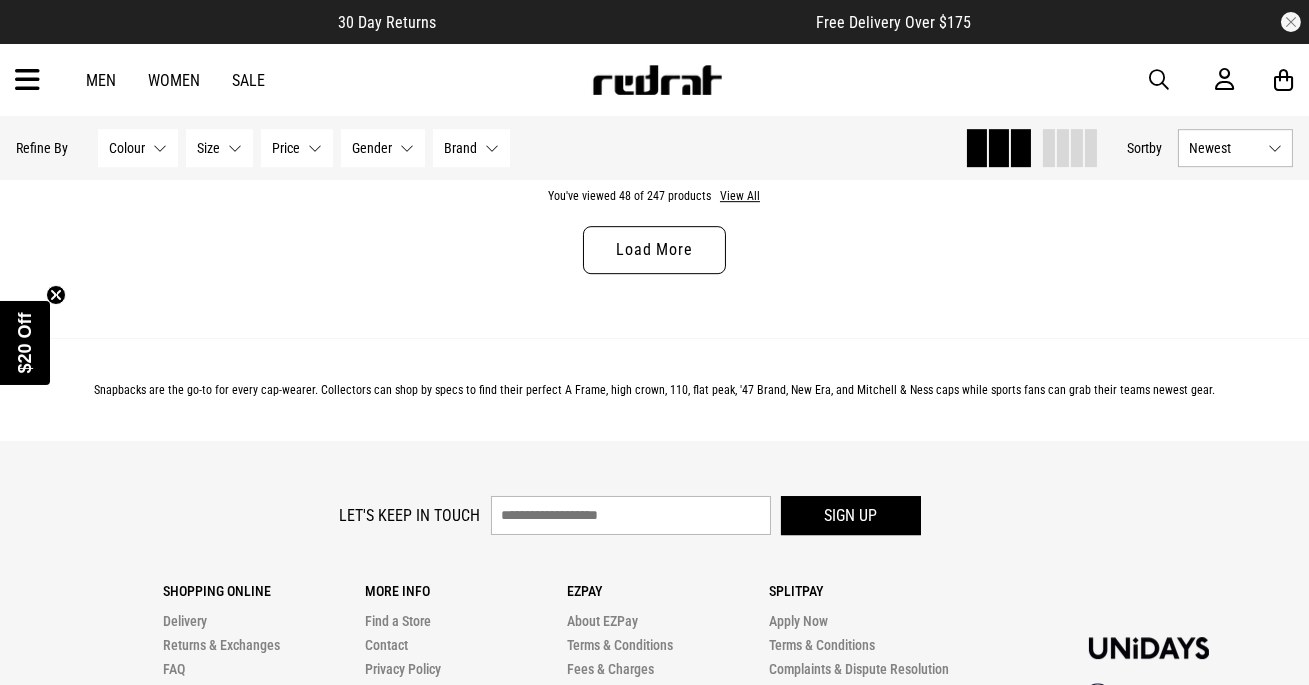 click on "Load More" at bounding box center [654, 250] 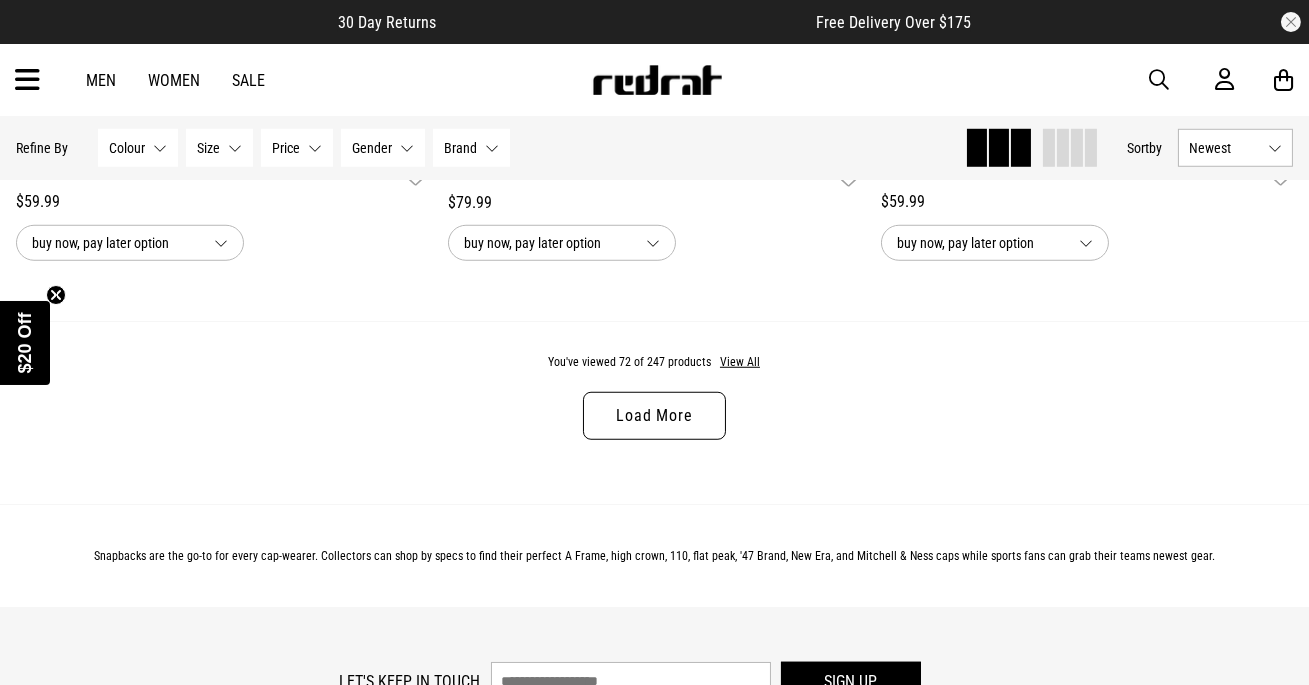 scroll, scrollTop: 17520, scrollLeft: 0, axis: vertical 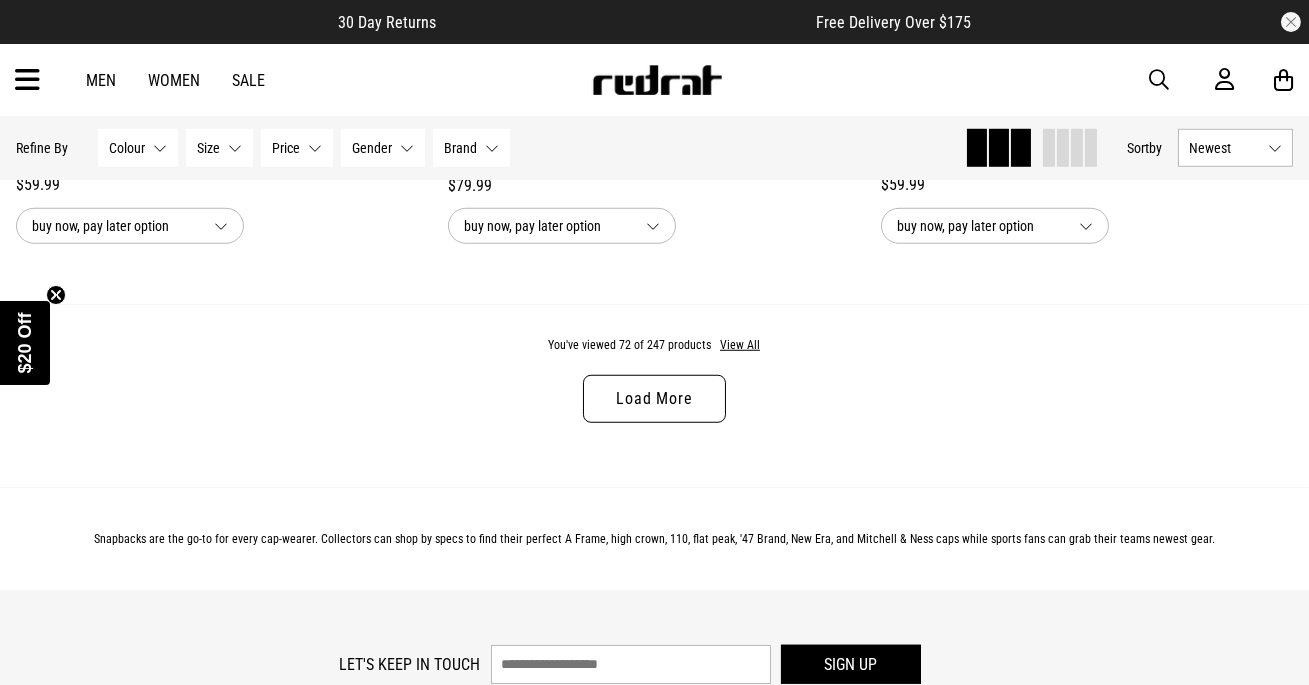 click on "Load More" at bounding box center [654, 399] 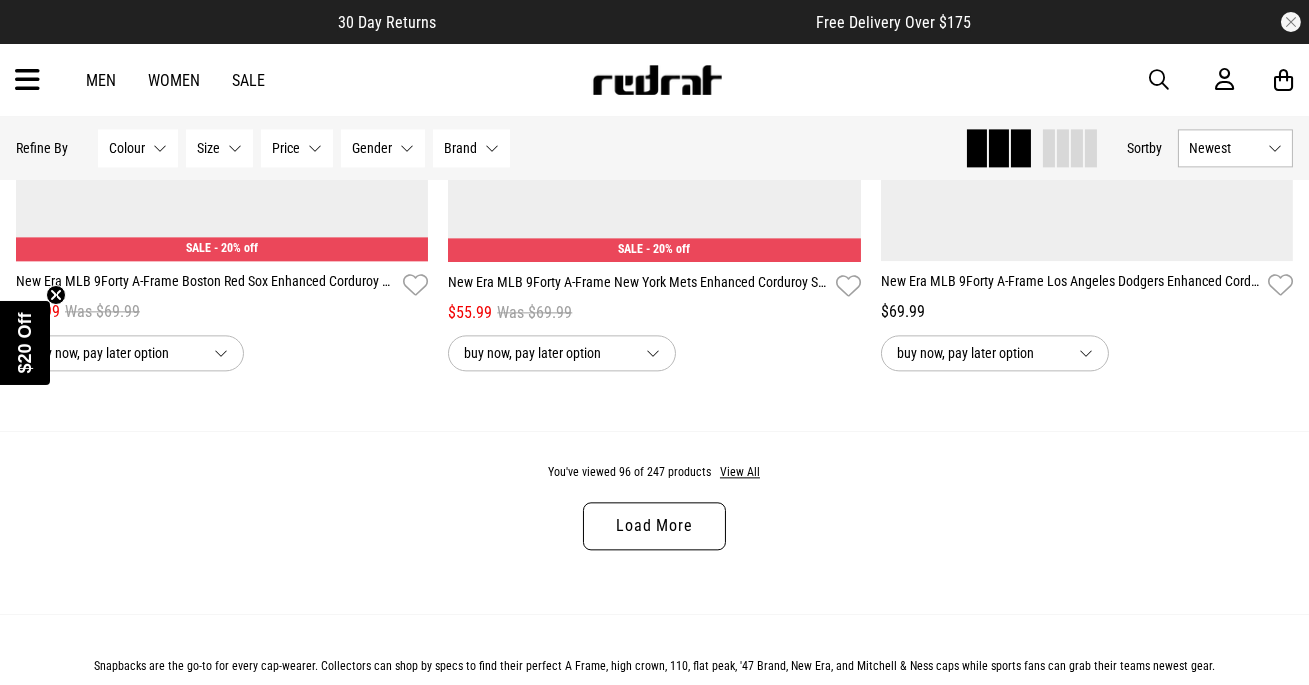 scroll, scrollTop: 23555, scrollLeft: 0, axis: vertical 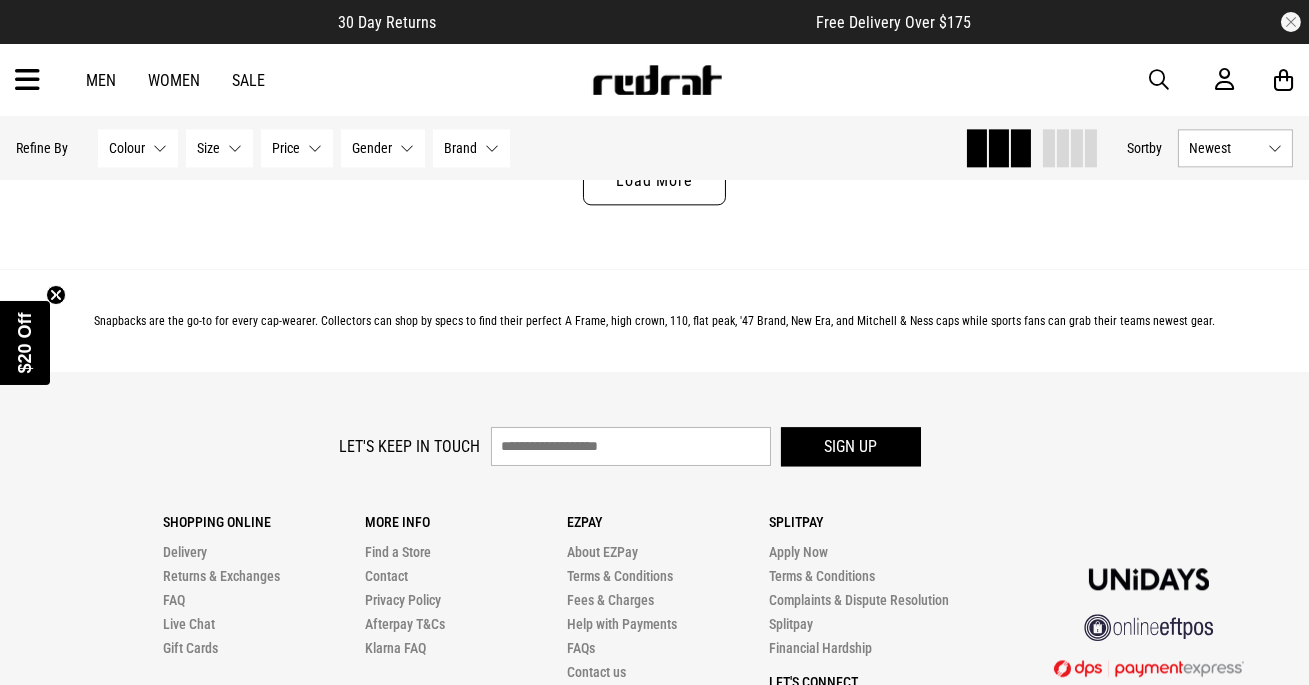 click on "Load More" at bounding box center (654, 181) 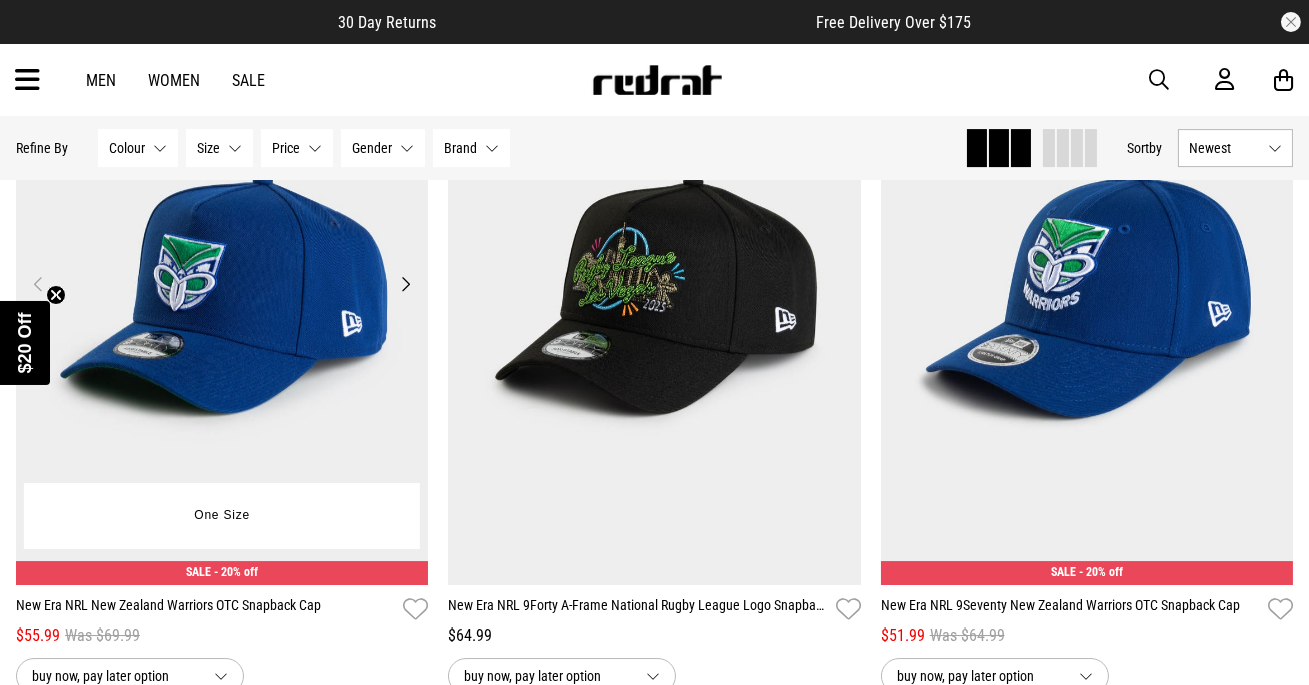 scroll, scrollTop: 27251, scrollLeft: 0, axis: vertical 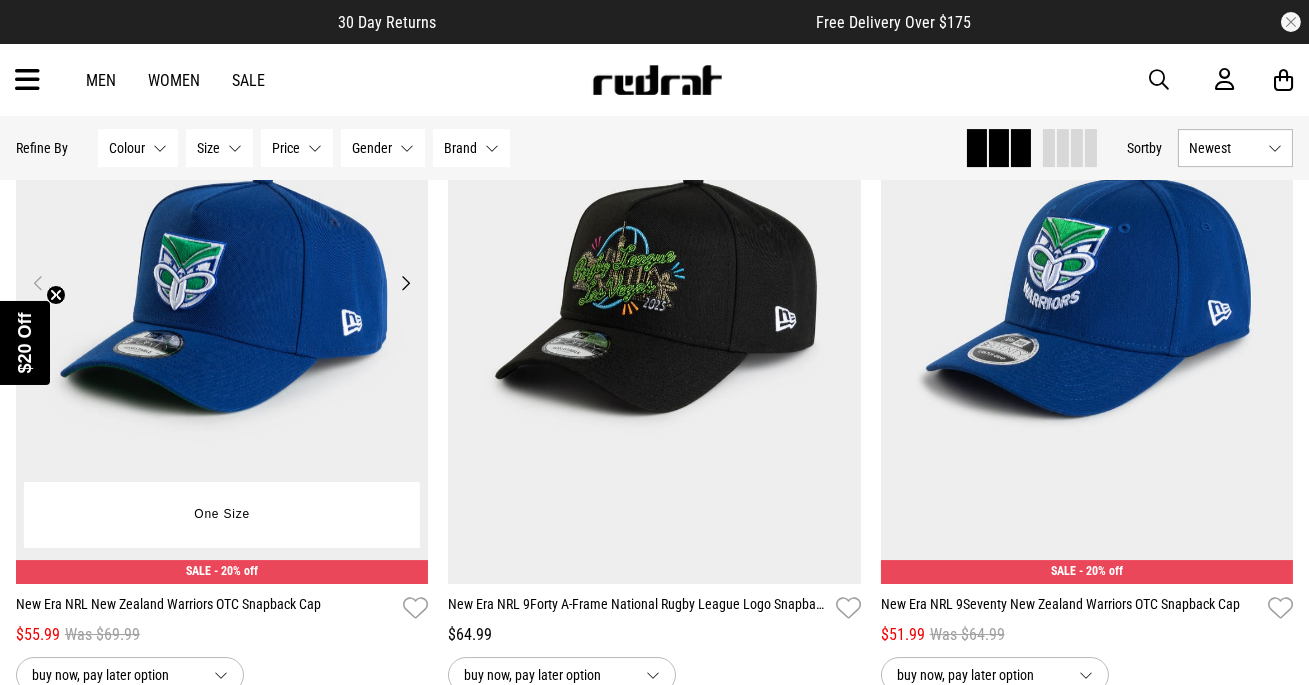click at bounding box center [222, 295] 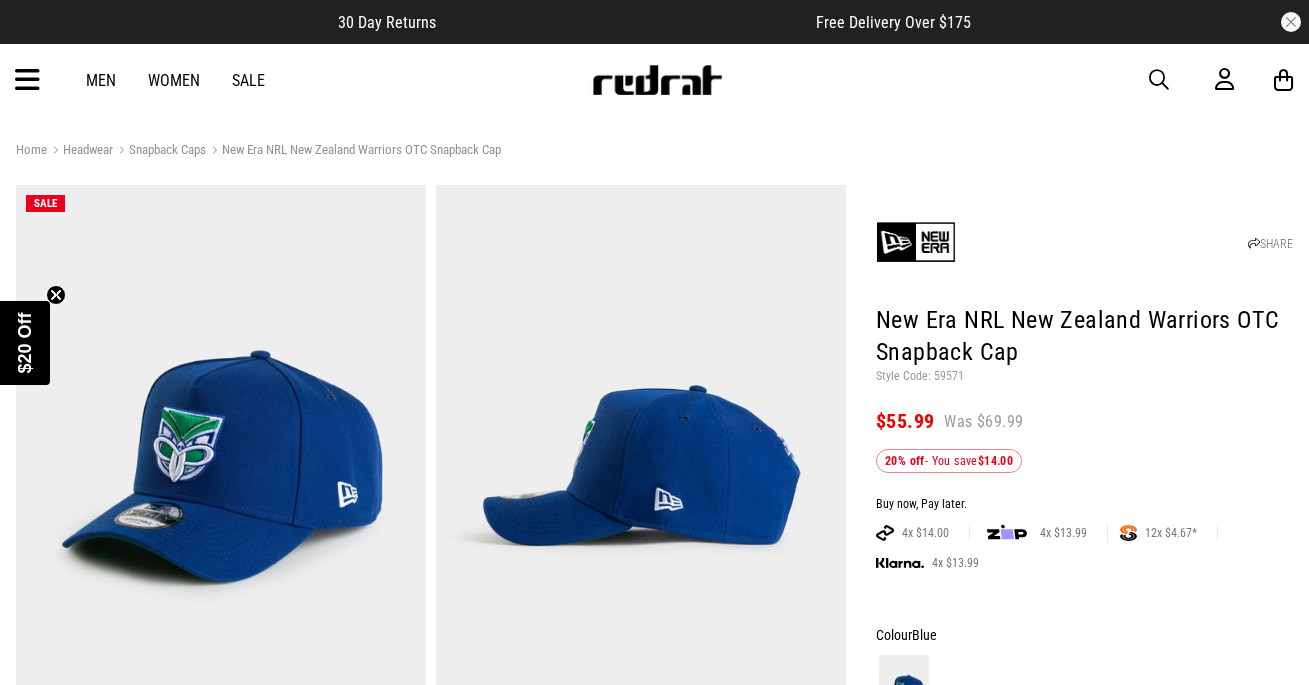 scroll, scrollTop: 0, scrollLeft: 0, axis: both 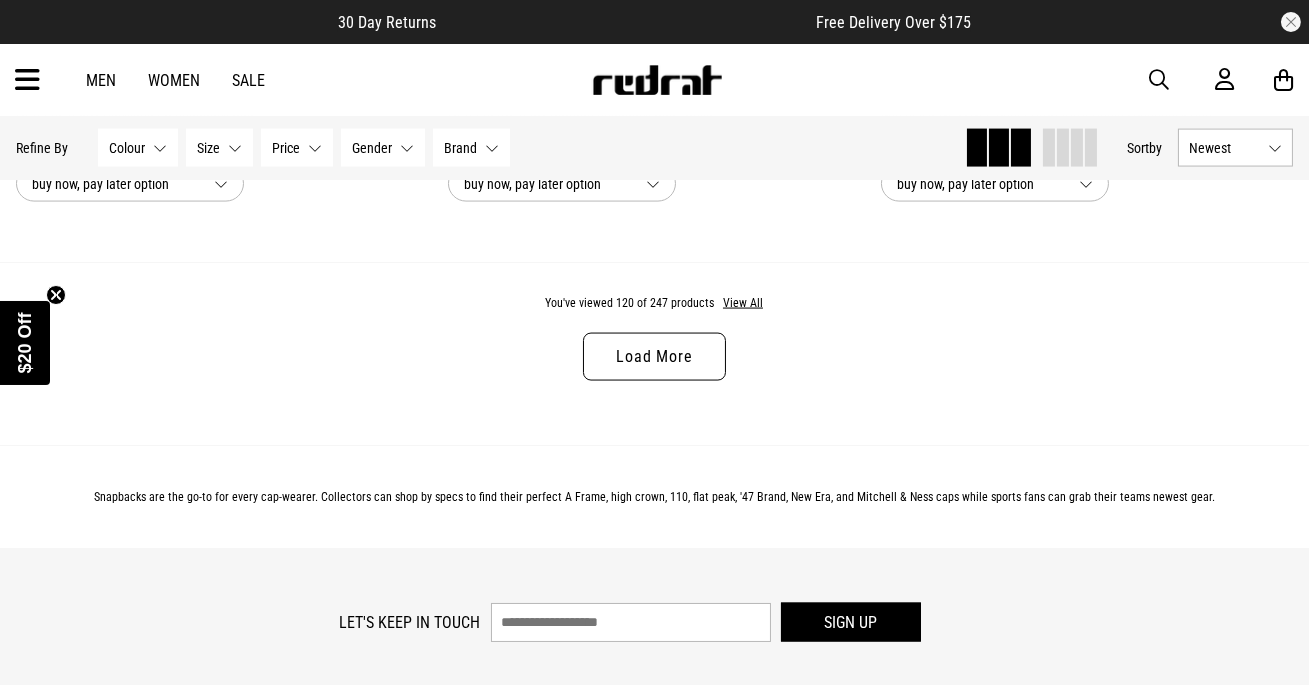 click on "Load More" at bounding box center (654, 357) 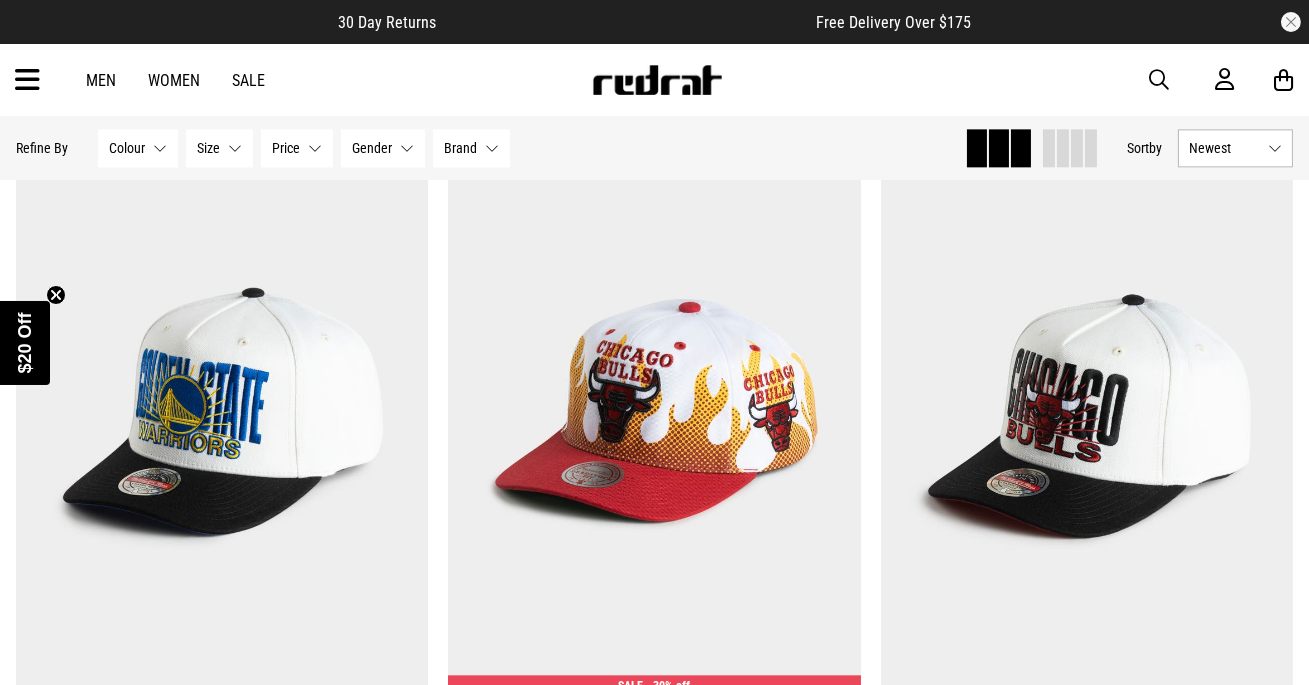 scroll, scrollTop: 9685, scrollLeft: 0, axis: vertical 